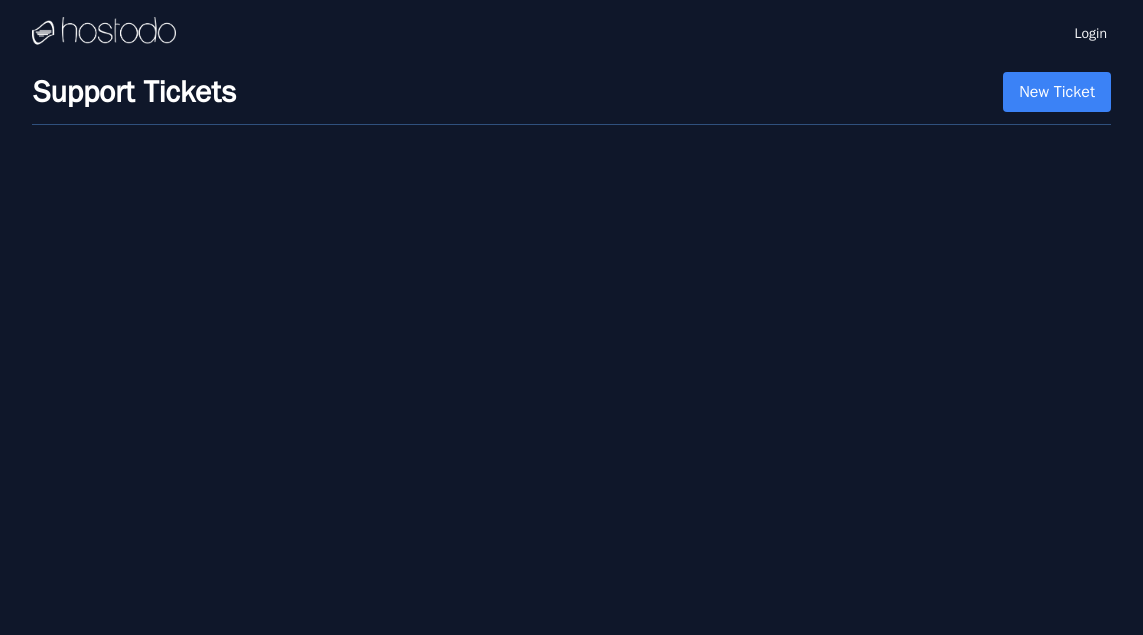 scroll, scrollTop: 0, scrollLeft: 0, axis: both 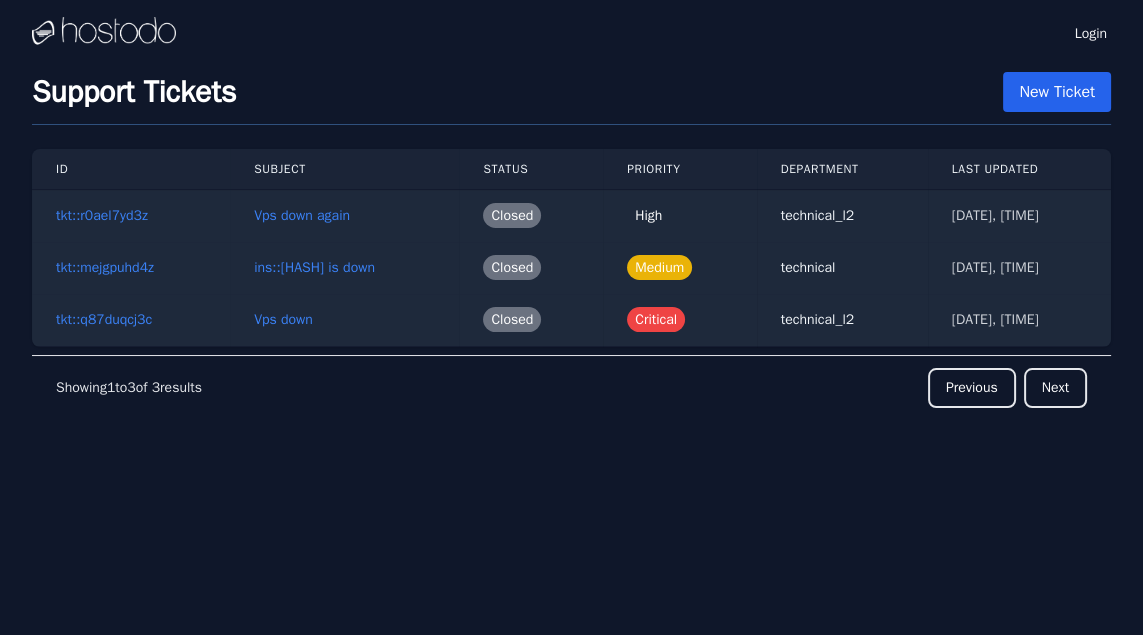 click on "New Ticket" at bounding box center [1057, 92] 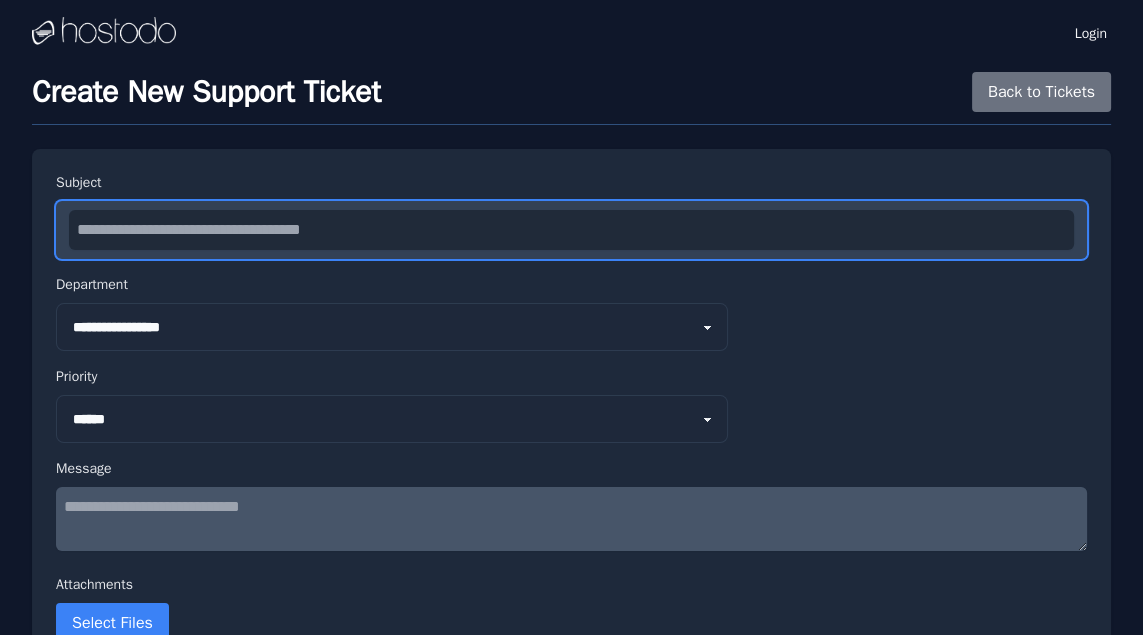 click at bounding box center [571, 230] 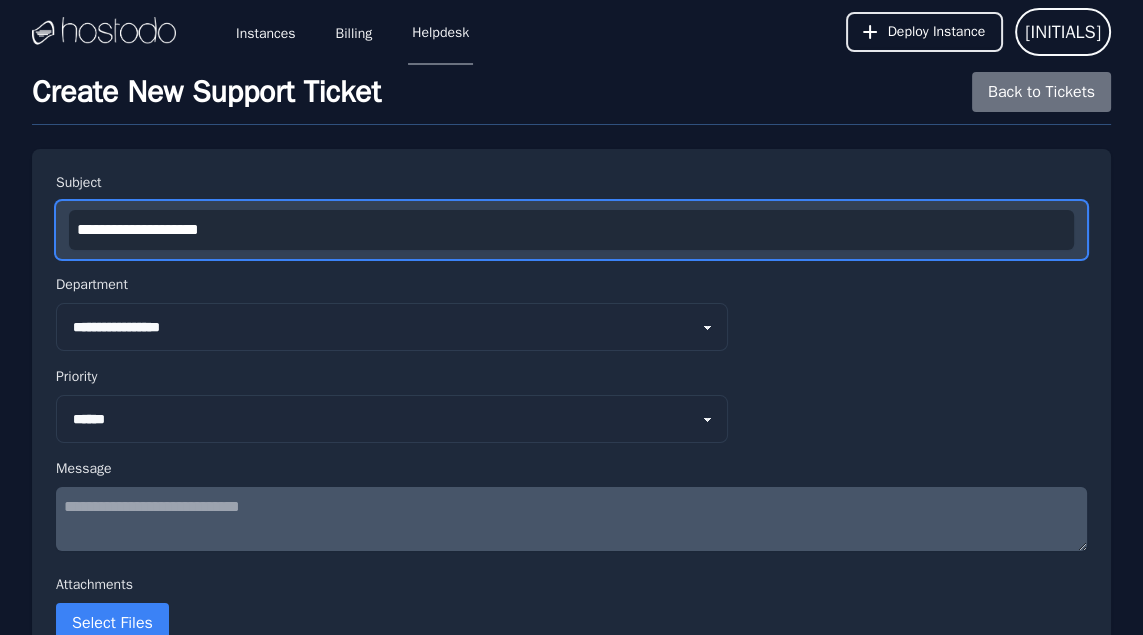 click on "**********" at bounding box center [571, 230] 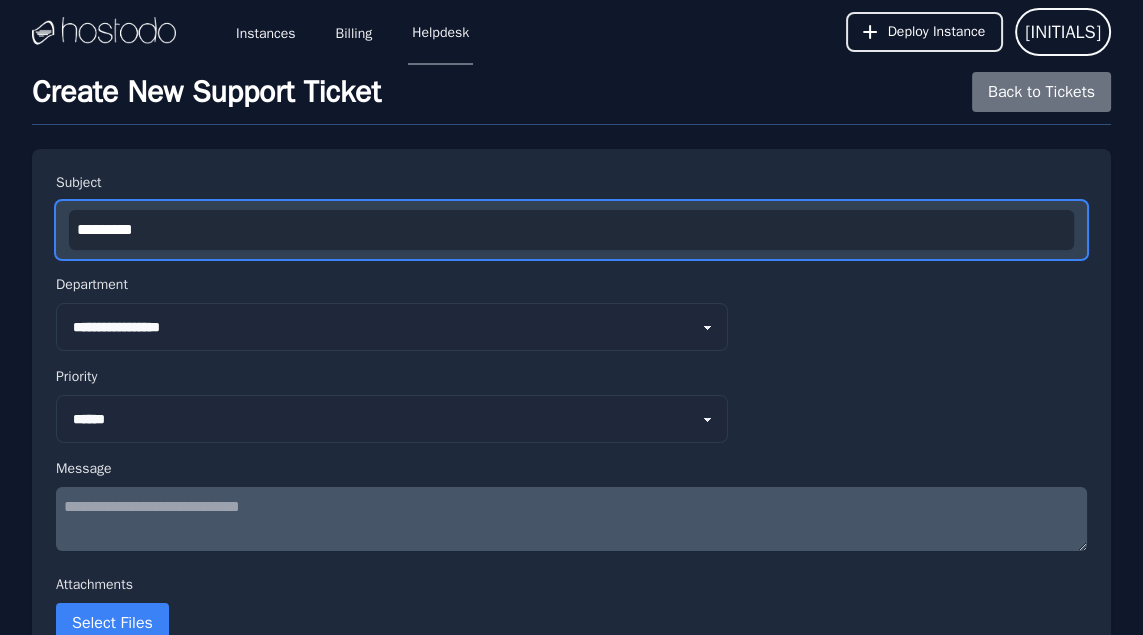paste on "**********" 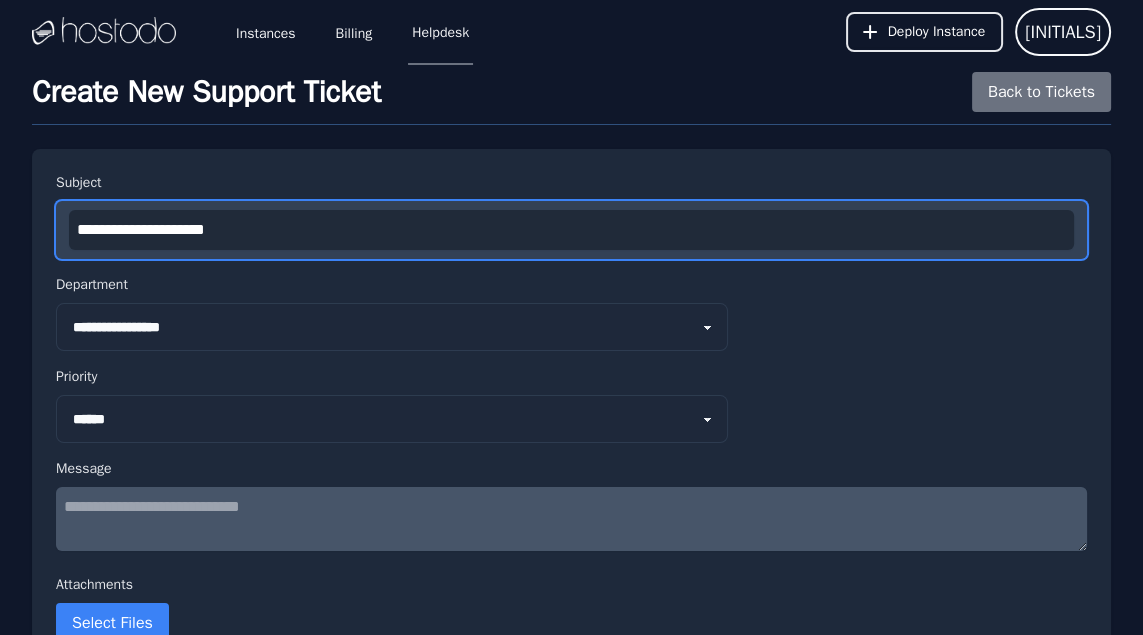 type on "**********" 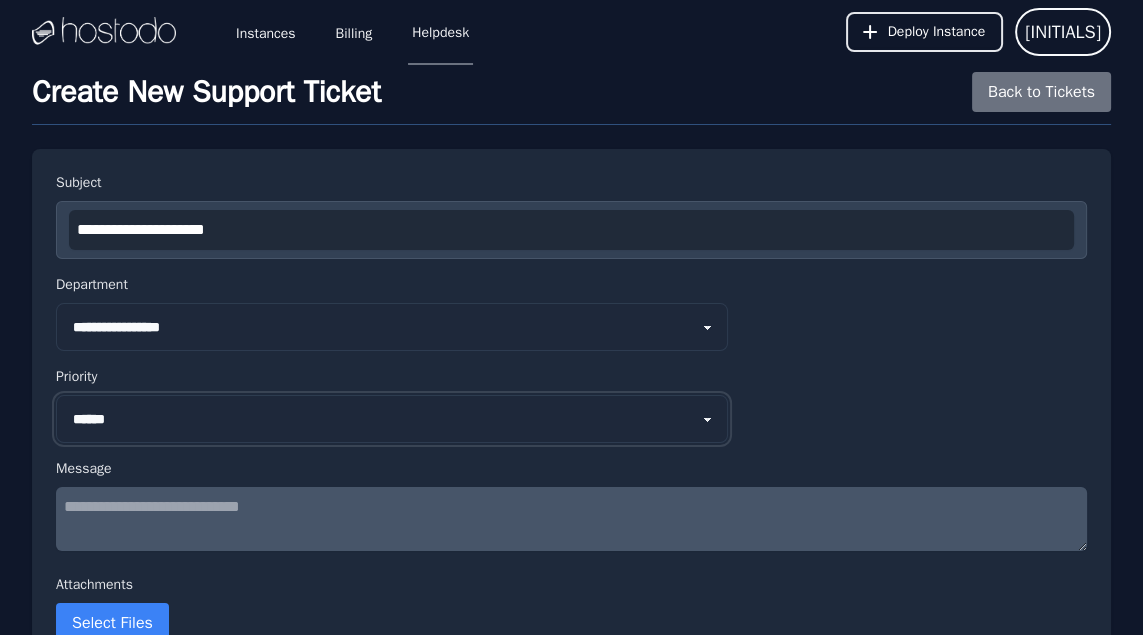 click on "*** ****** **** ********" at bounding box center [392, 419] 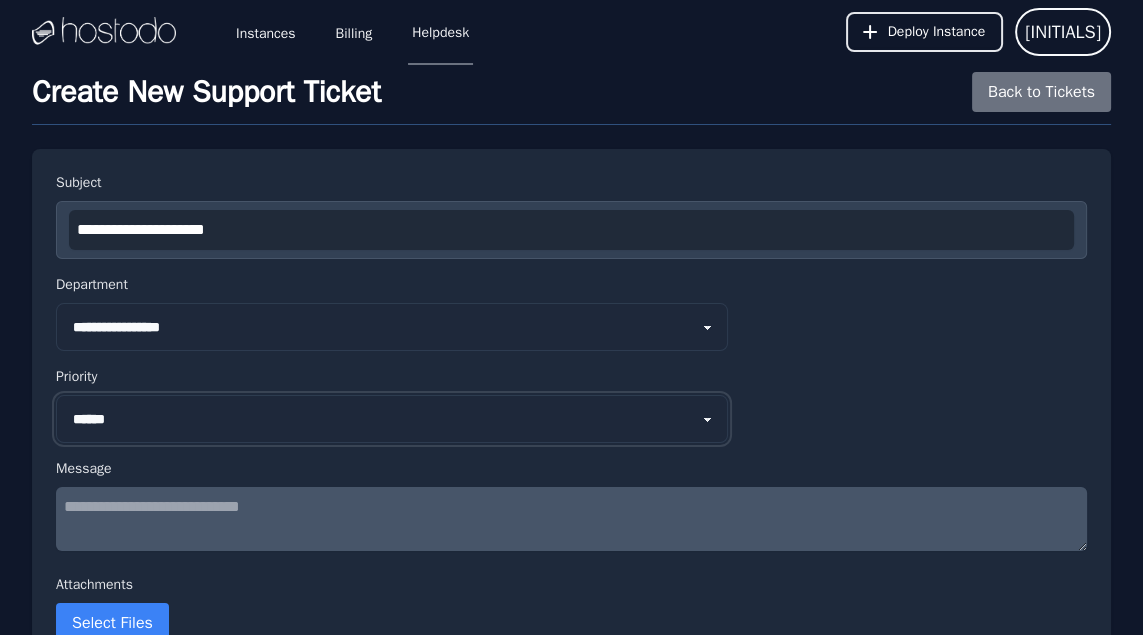 select on "****" 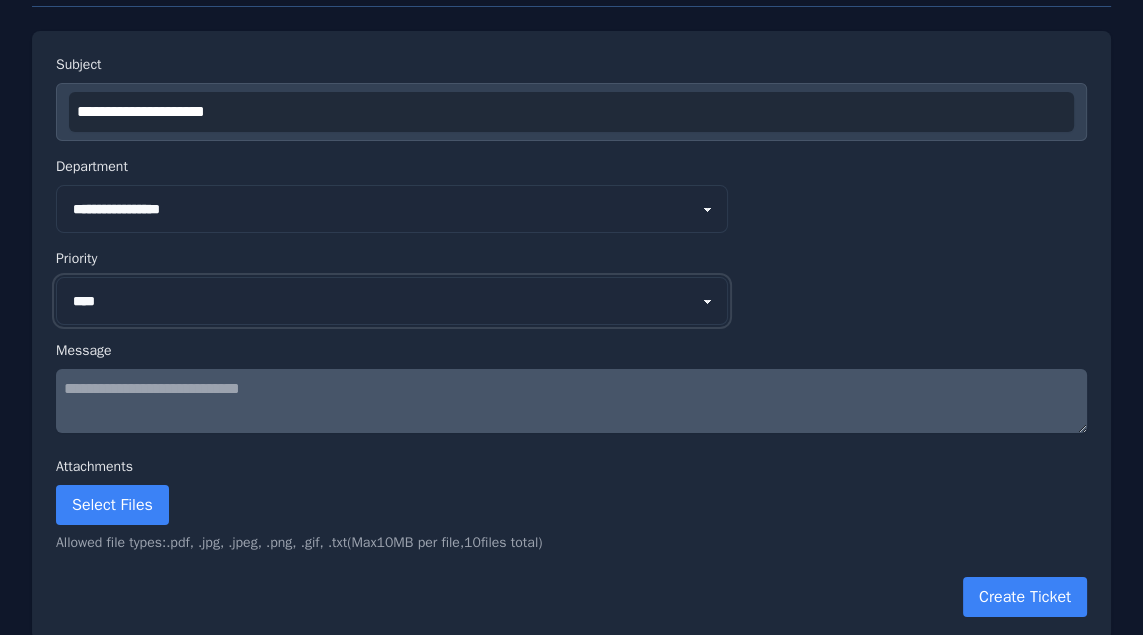 scroll, scrollTop: 123, scrollLeft: 0, axis: vertical 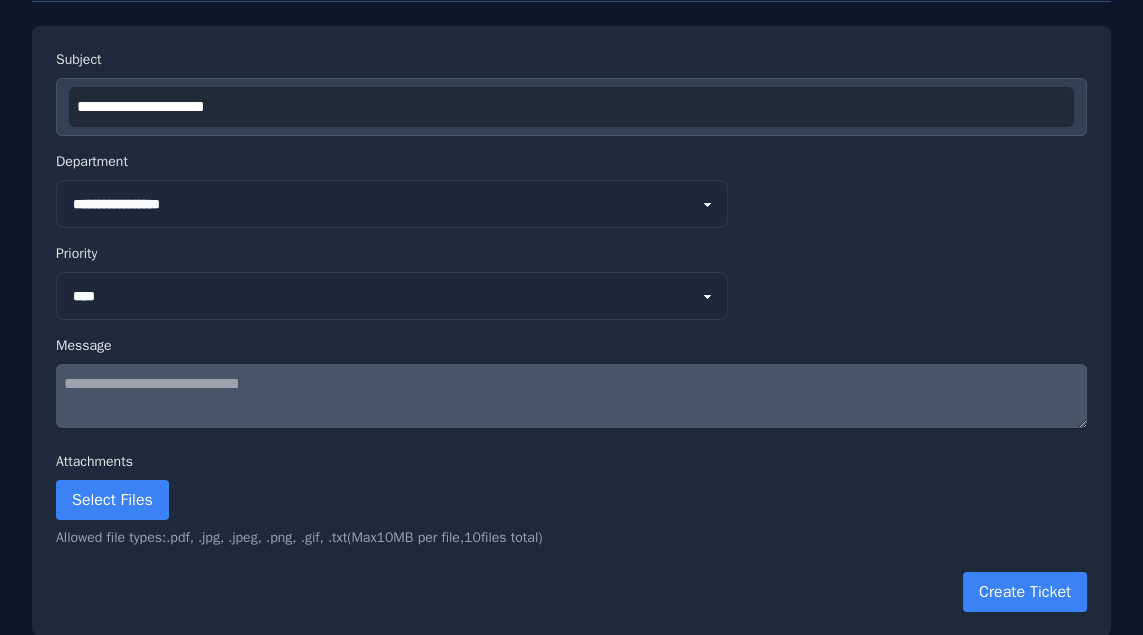 click at bounding box center [571, 396] 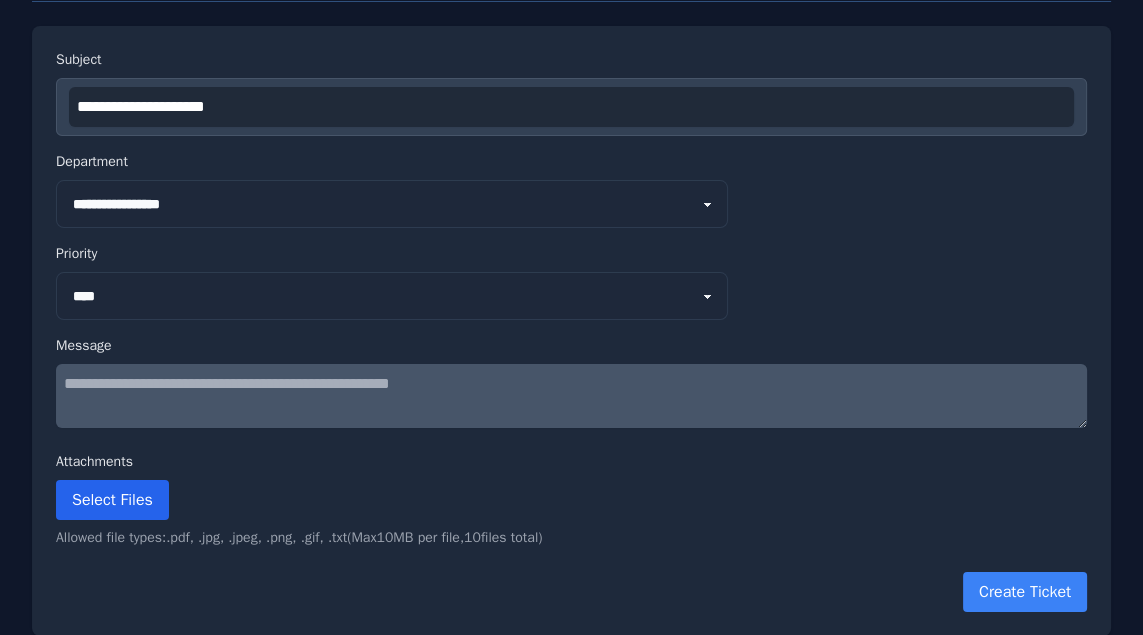 click on "Select Files" at bounding box center (112, 500) 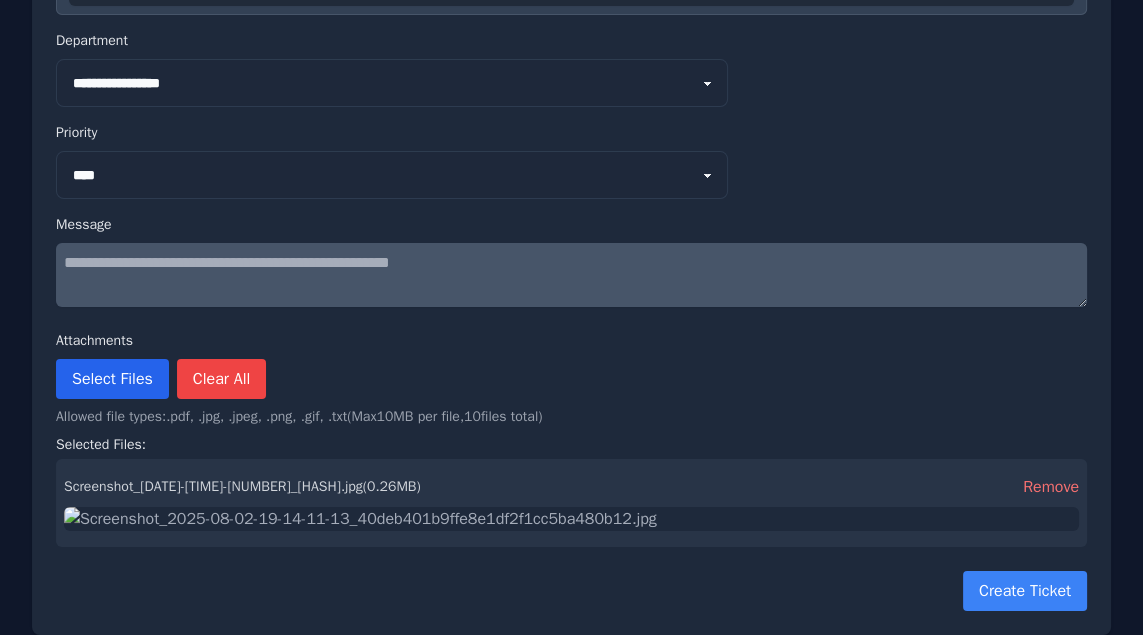 scroll, scrollTop: 379, scrollLeft: 0, axis: vertical 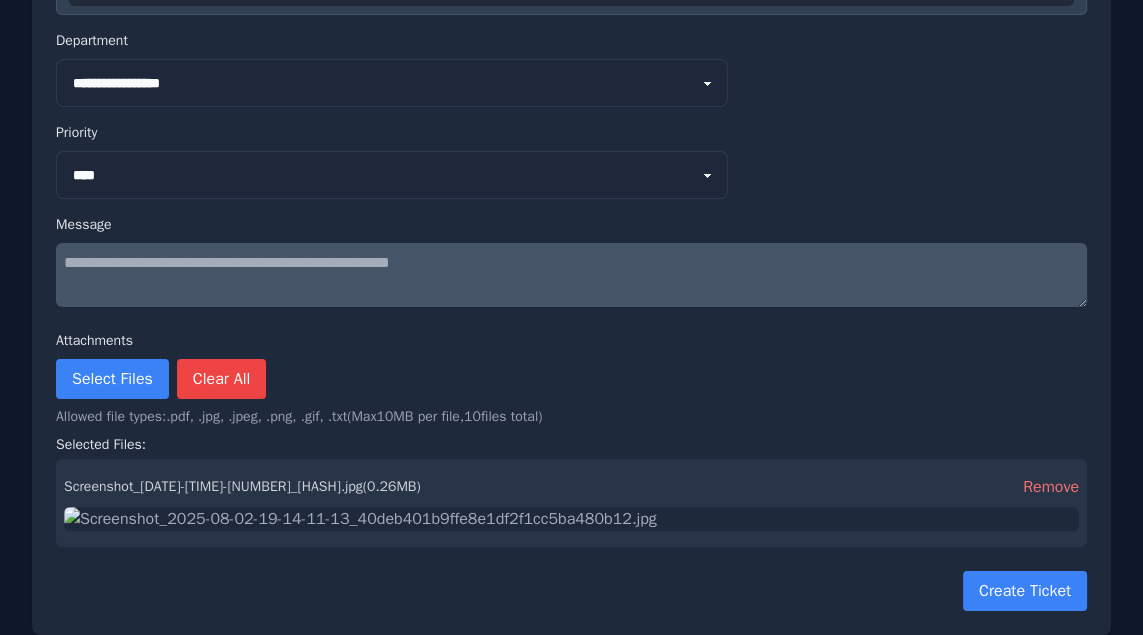 click on "**********" at bounding box center (571, 275) 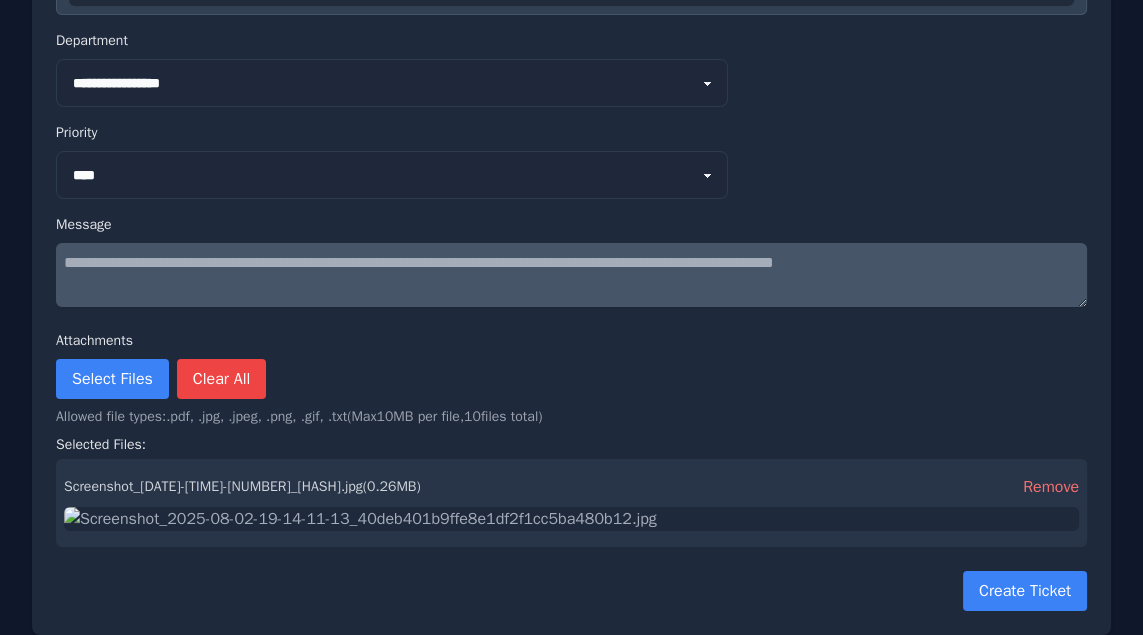 type on "**********" 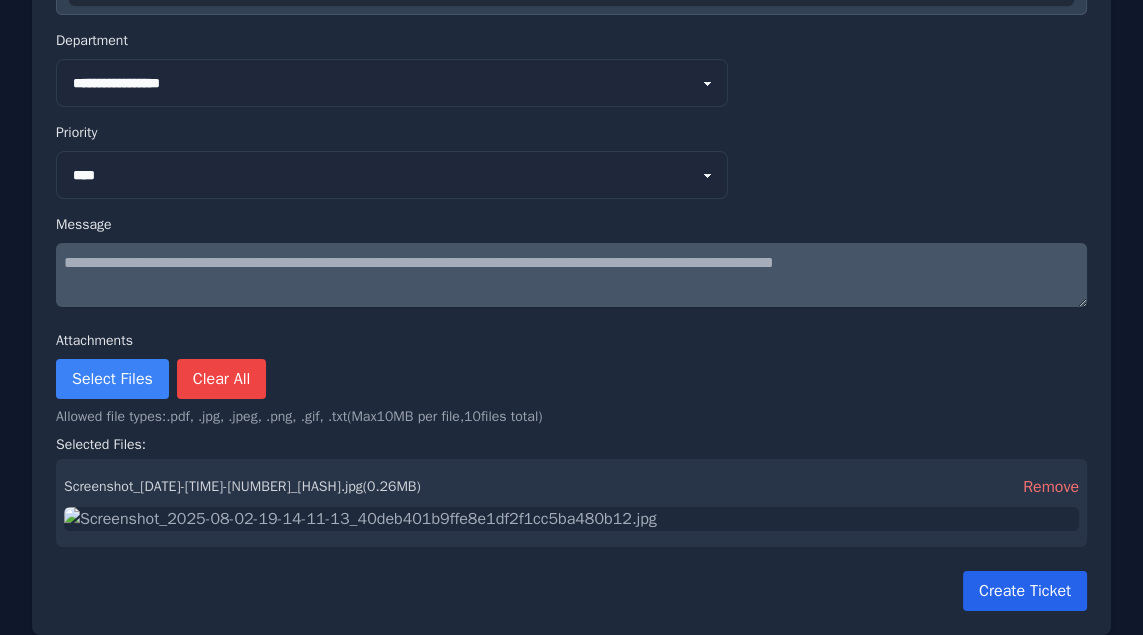 click on "Create Ticket" at bounding box center [1025, 591] 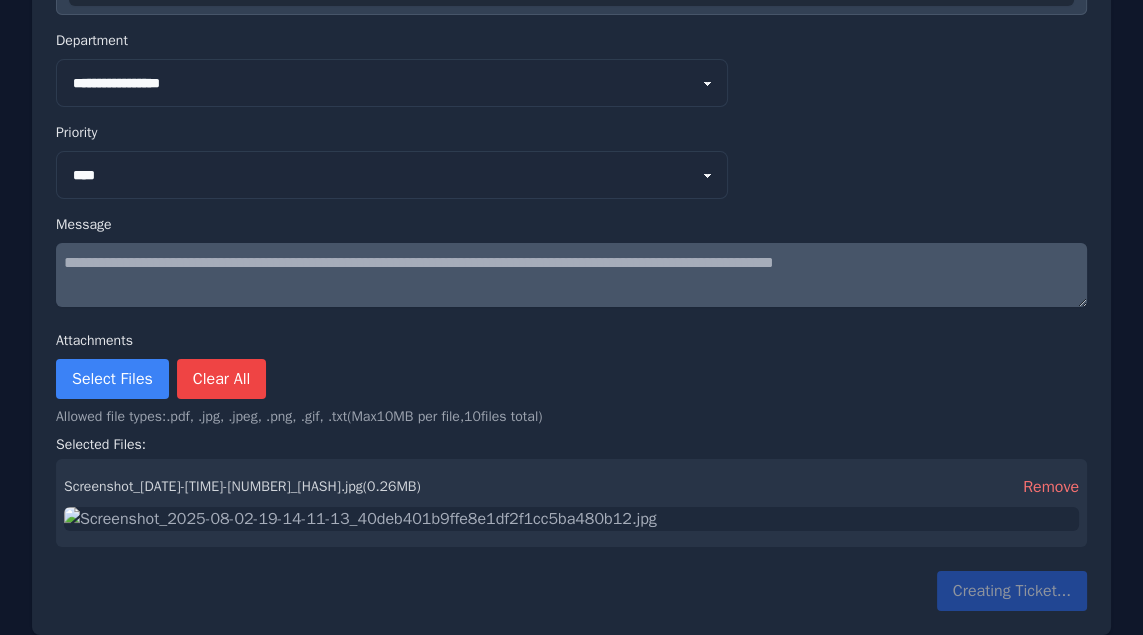 scroll, scrollTop: 379, scrollLeft: 0, axis: vertical 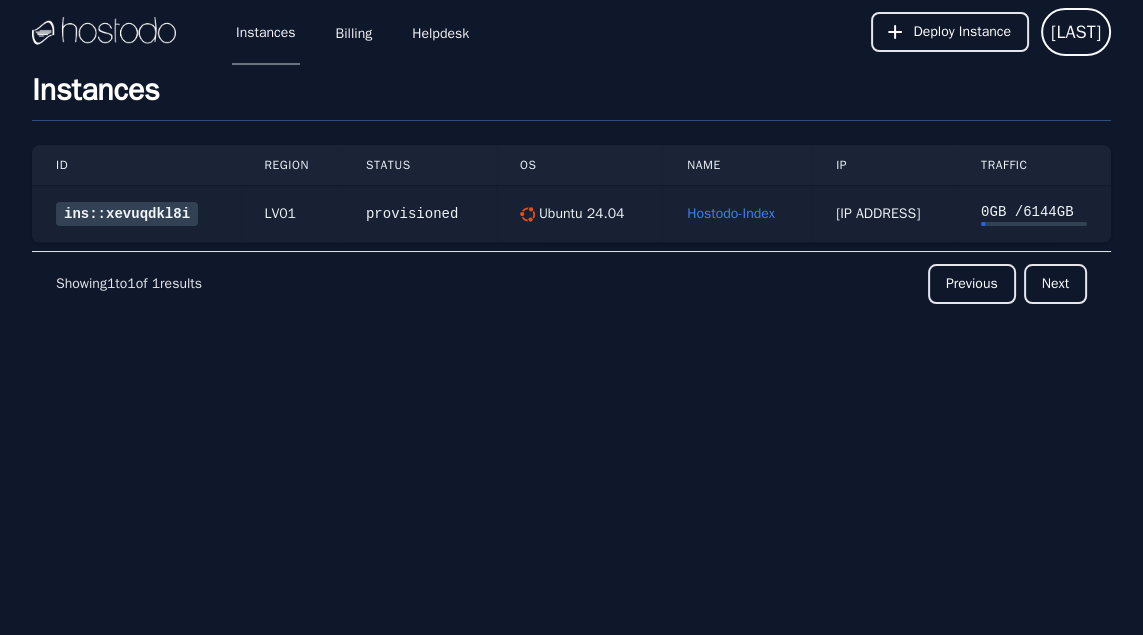 click on "ins::xevuqdkl8i" at bounding box center [127, 214] 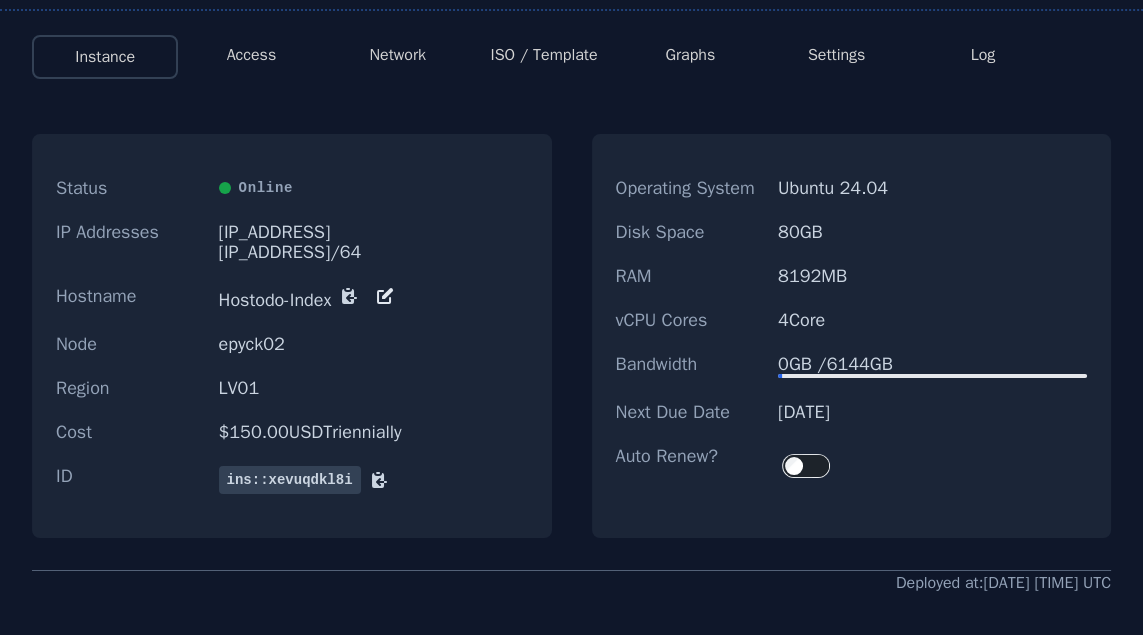 scroll, scrollTop: 148, scrollLeft: 0, axis: vertical 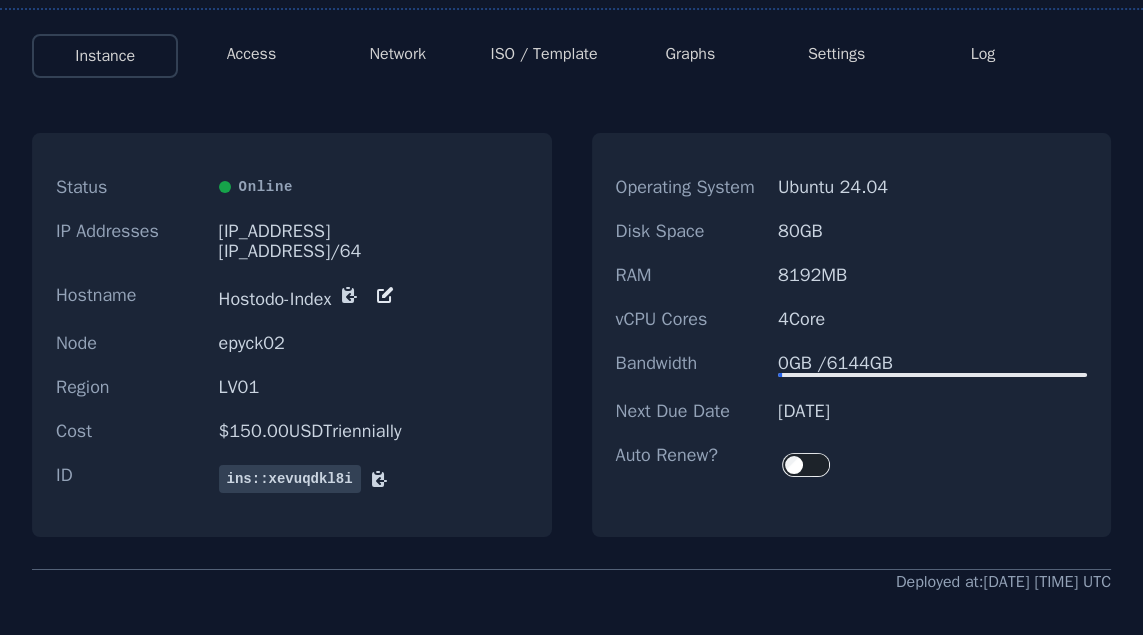 click 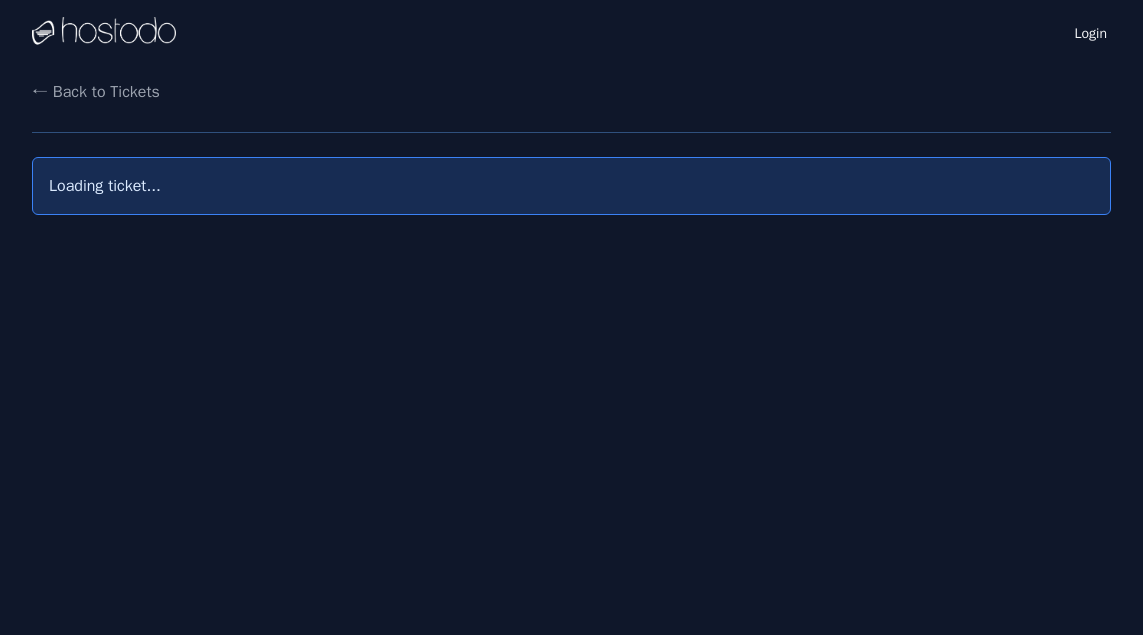 scroll, scrollTop: 0, scrollLeft: 0, axis: both 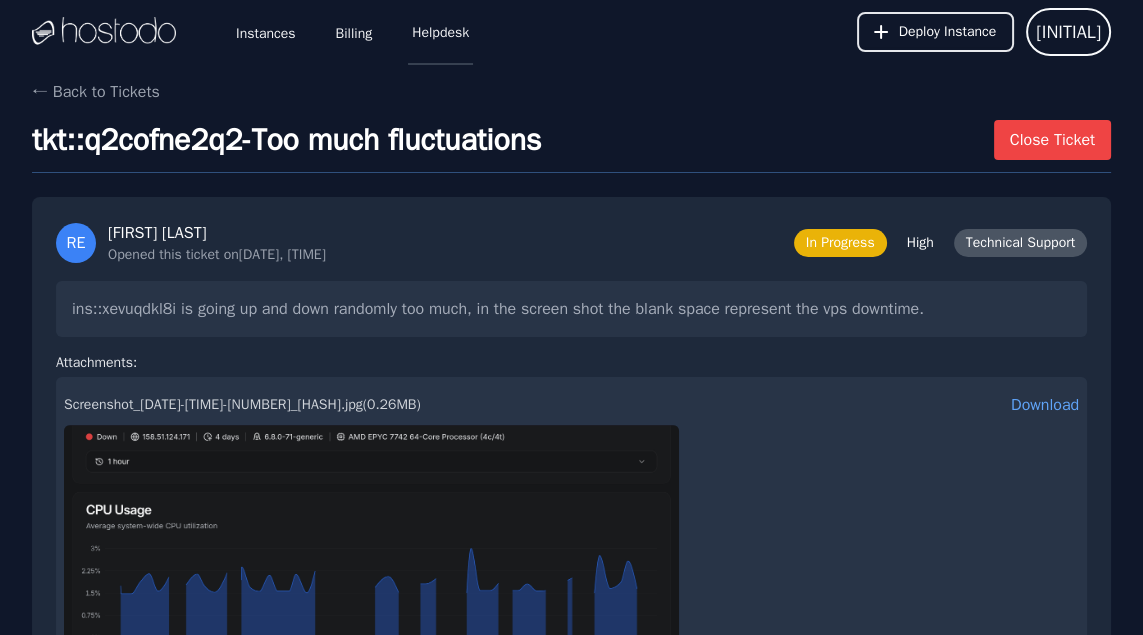 click on "Helpdesk" at bounding box center [440, 32] 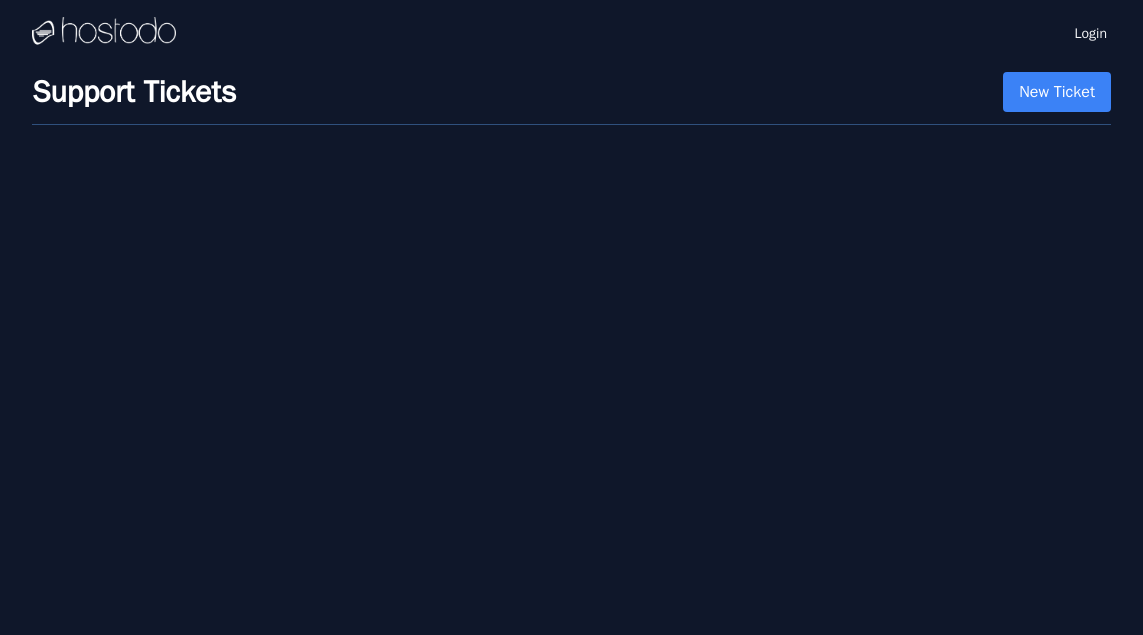 scroll, scrollTop: 0, scrollLeft: 0, axis: both 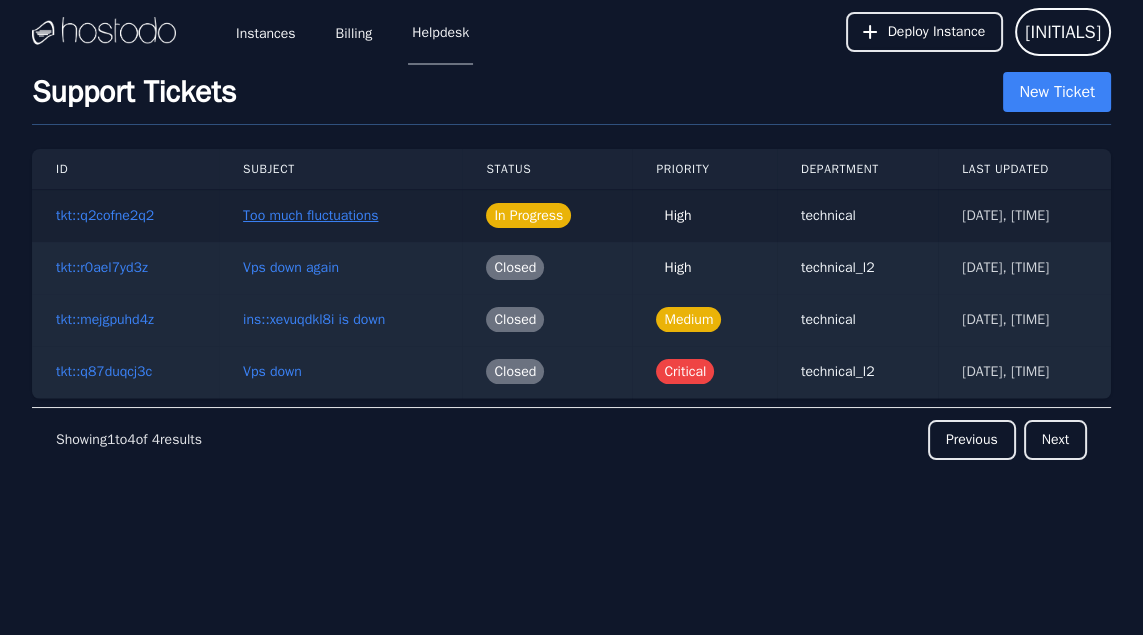 click on "Too much fluctuations" at bounding box center (310, 216) 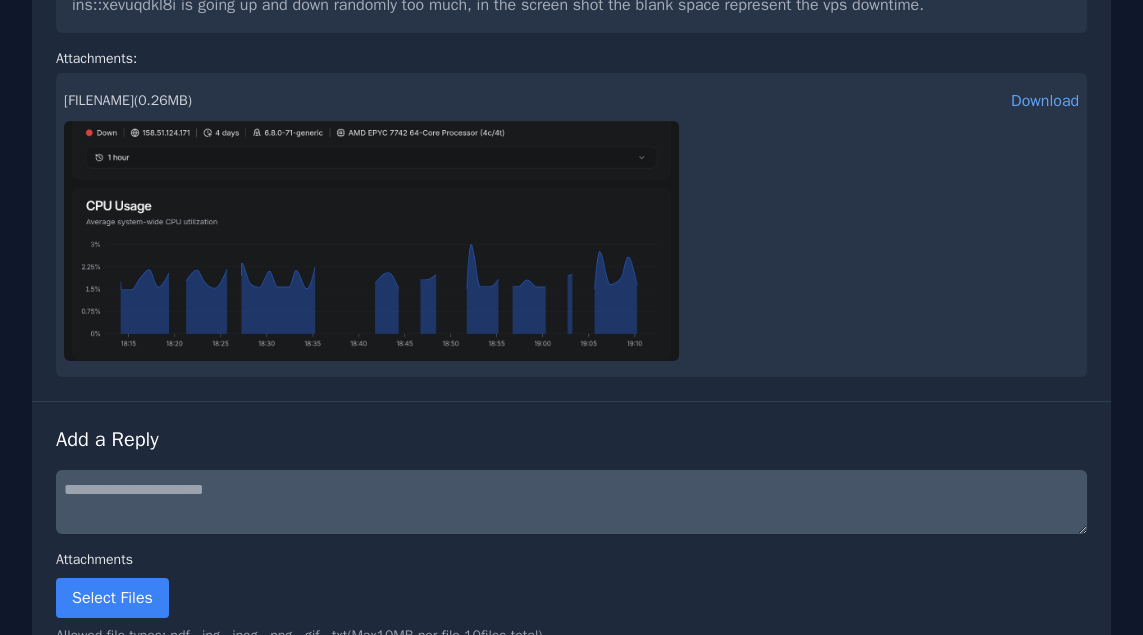 scroll, scrollTop: 394, scrollLeft: 0, axis: vertical 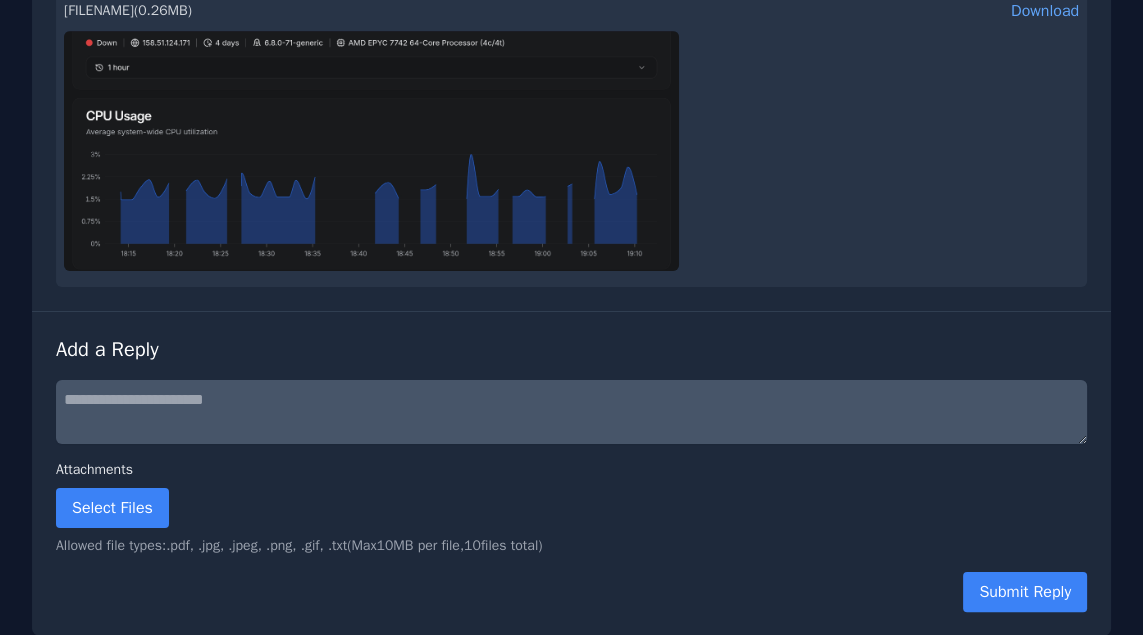 click at bounding box center [571, 412] 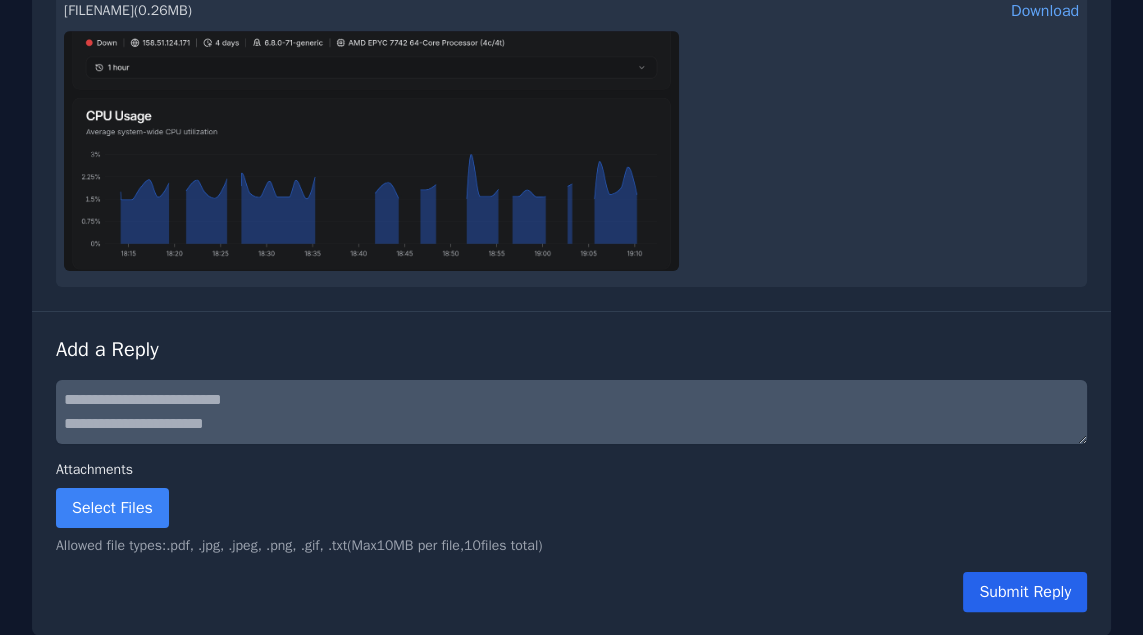 type on "**********" 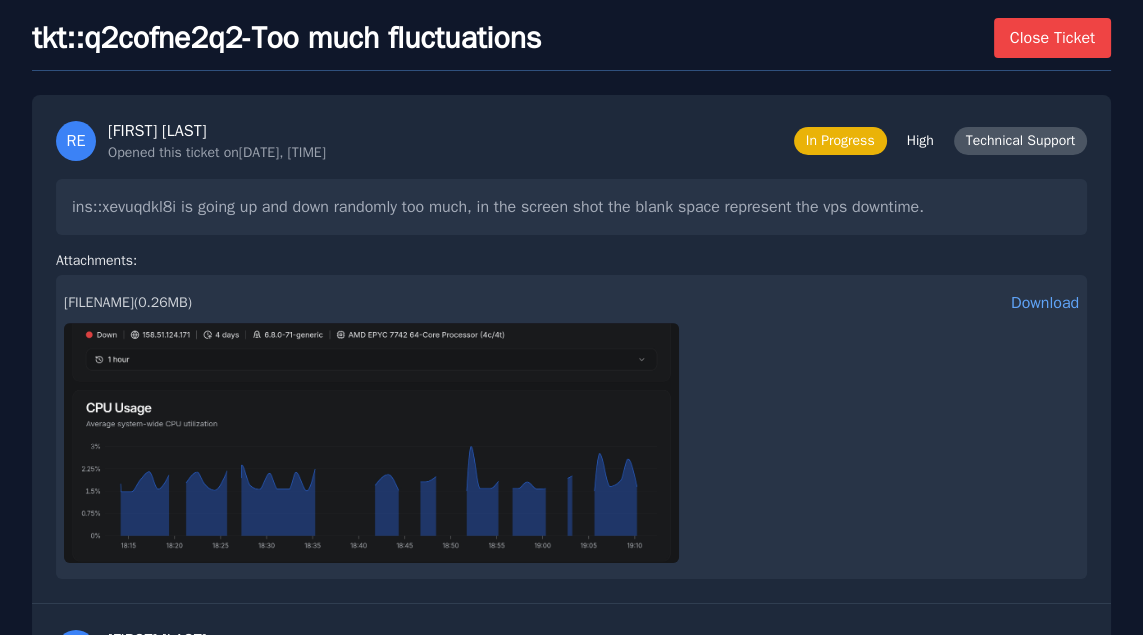scroll, scrollTop: 0, scrollLeft: 0, axis: both 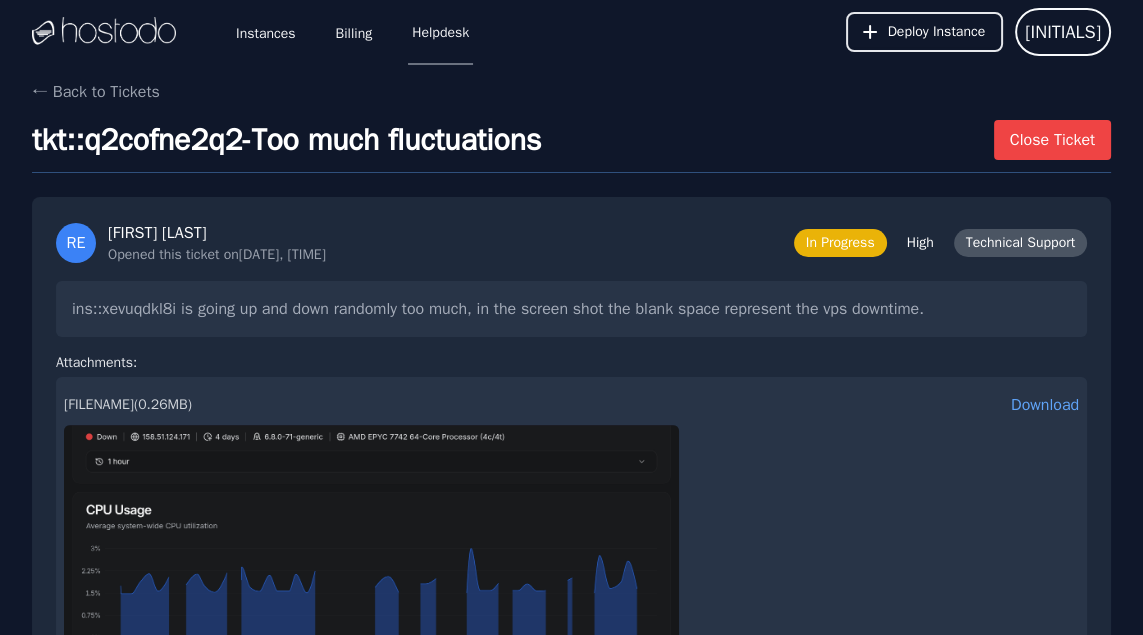 click on "Helpdesk" at bounding box center (440, 32) 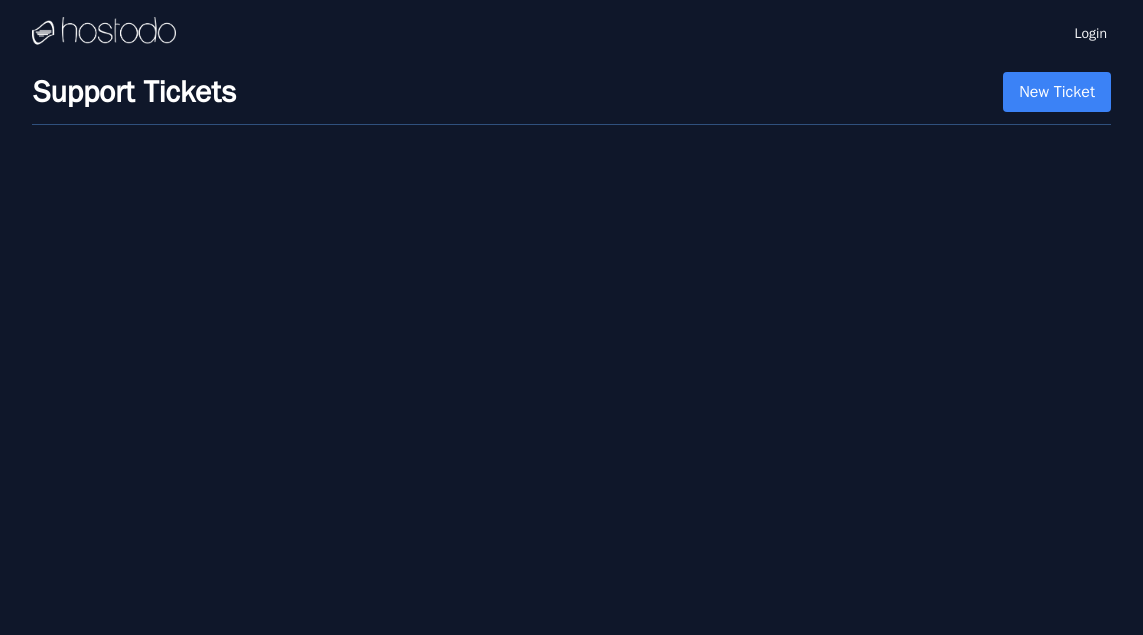 scroll, scrollTop: 0, scrollLeft: 0, axis: both 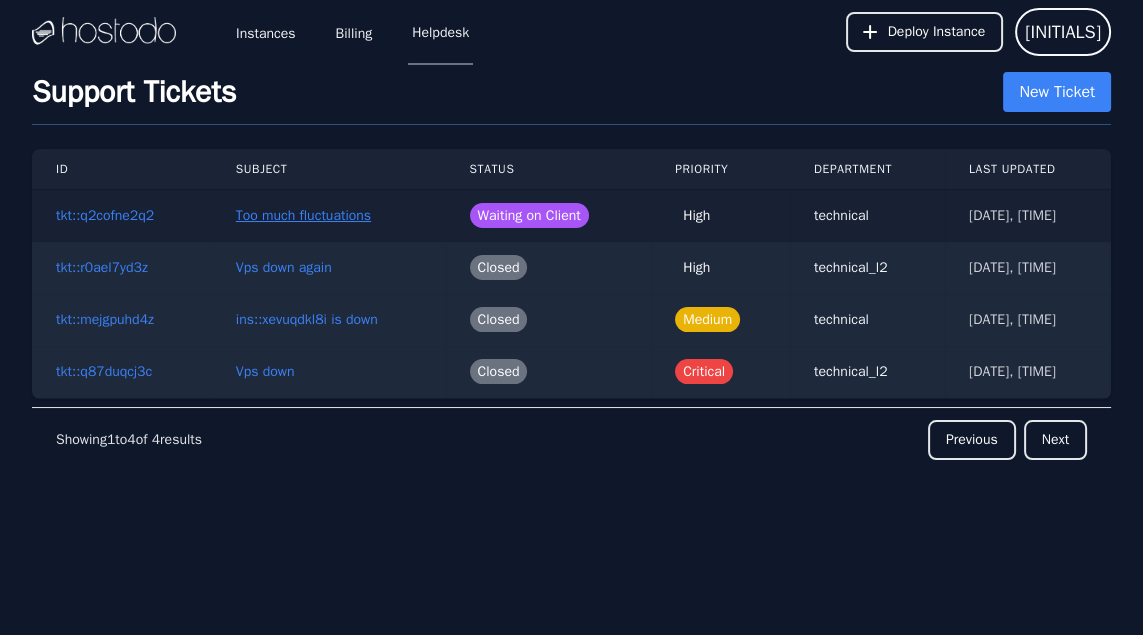 click on "Too much fluctuations" at bounding box center [303, 216] 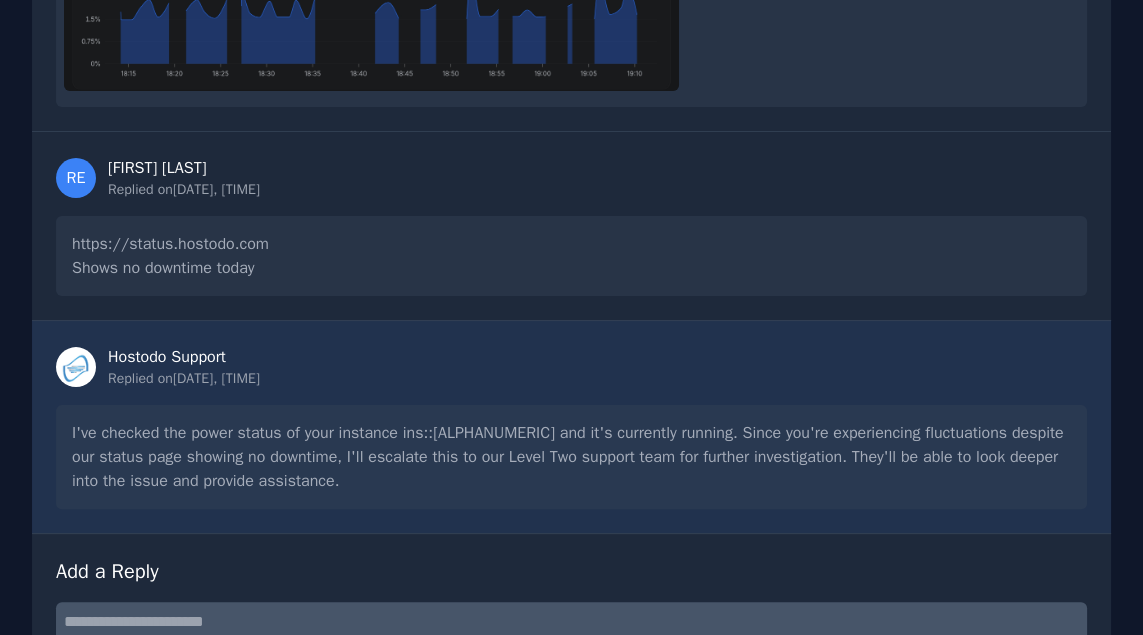 scroll, scrollTop: 578, scrollLeft: 0, axis: vertical 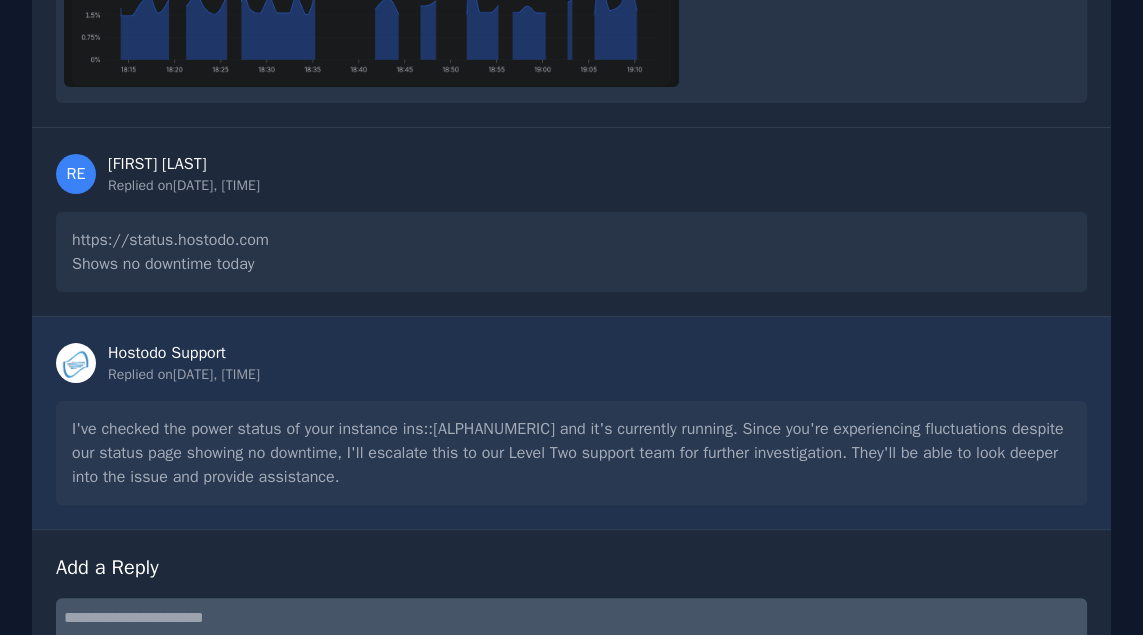 click at bounding box center (571, 630) 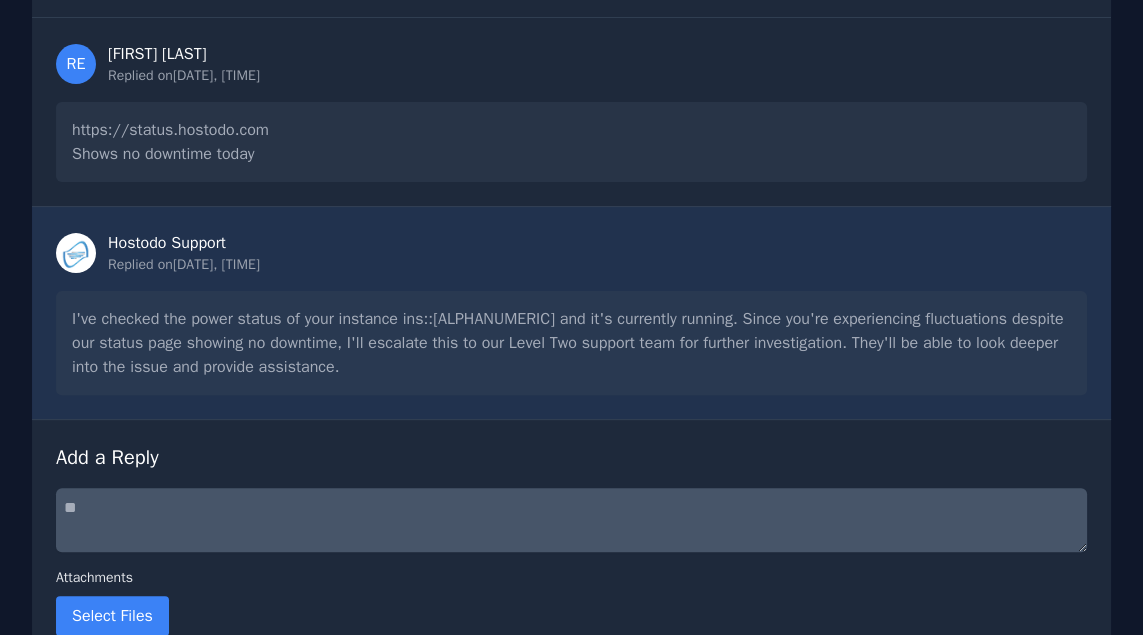 scroll, scrollTop: 795, scrollLeft: 0, axis: vertical 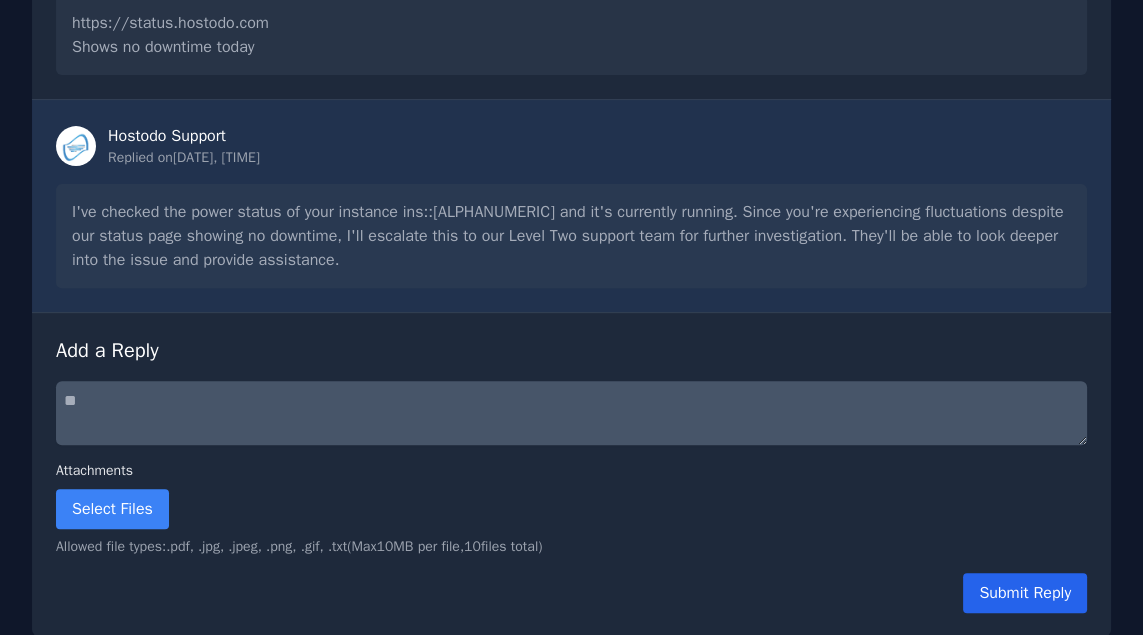 click on "Submit Reply" at bounding box center [1025, 593] 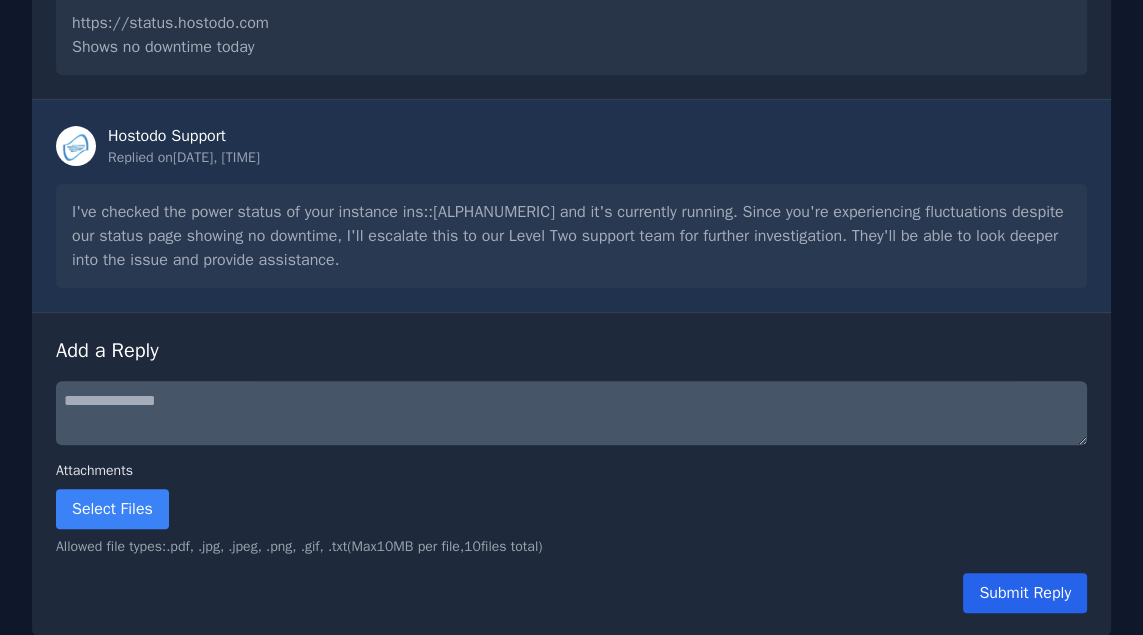 type on "**********" 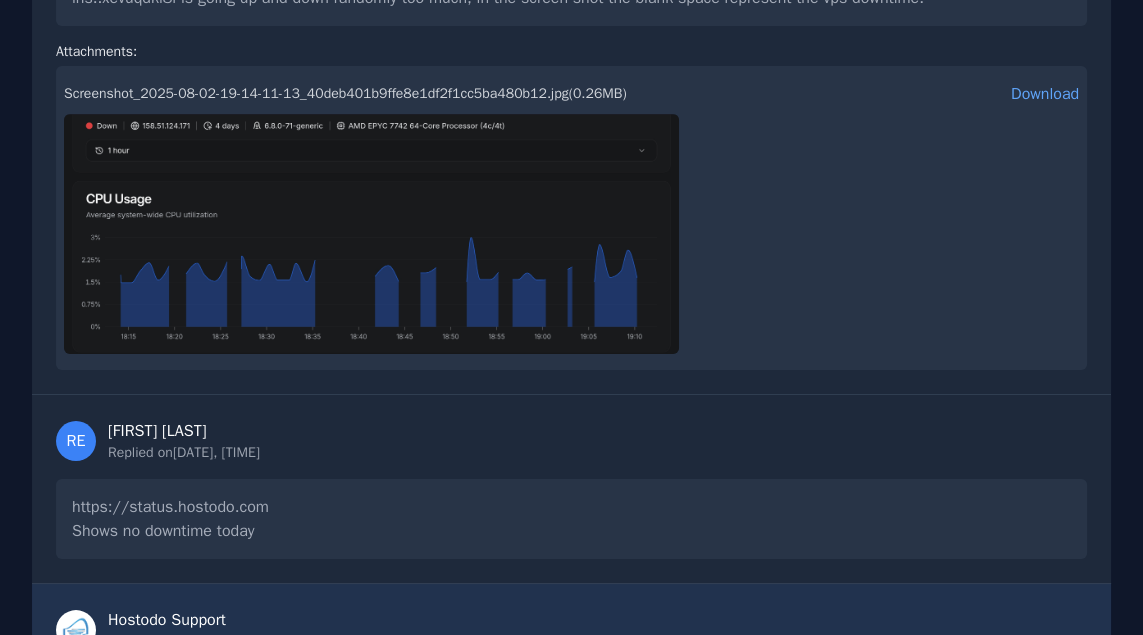 scroll, scrollTop: 0, scrollLeft: 0, axis: both 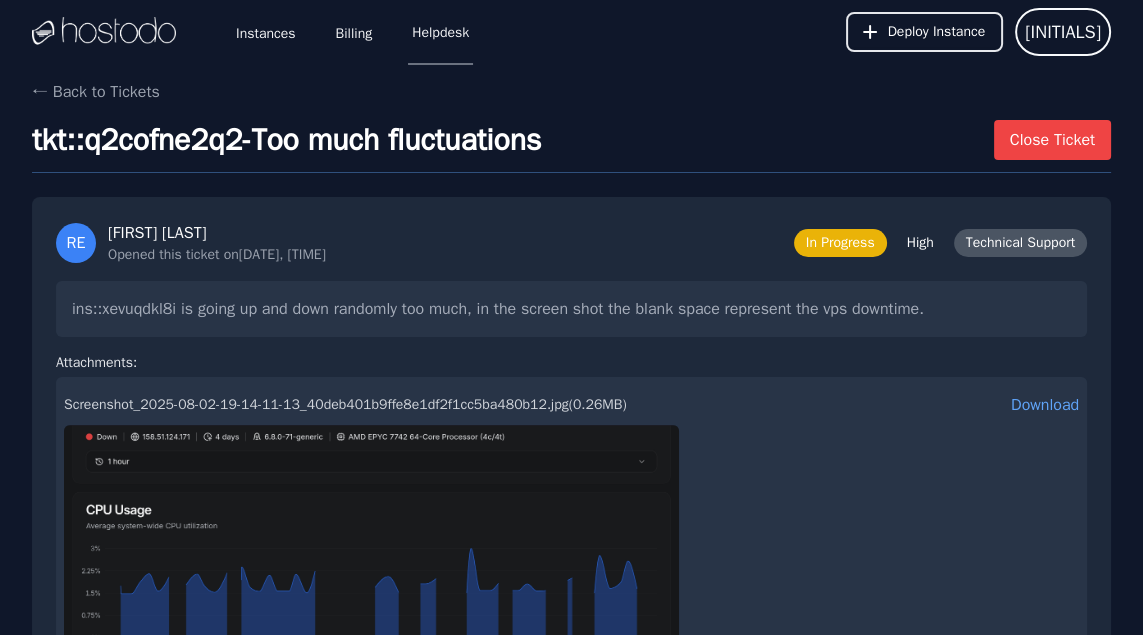 click on "Helpdesk" at bounding box center [440, 32] 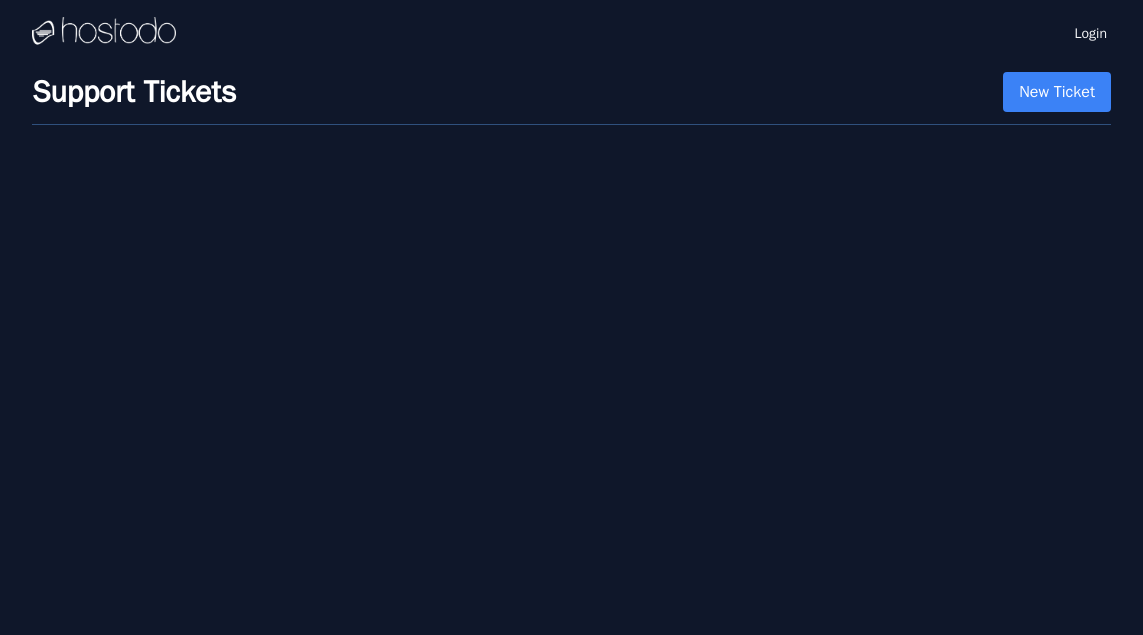 scroll, scrollTop: 0, scrollLeft: 0, axis: both 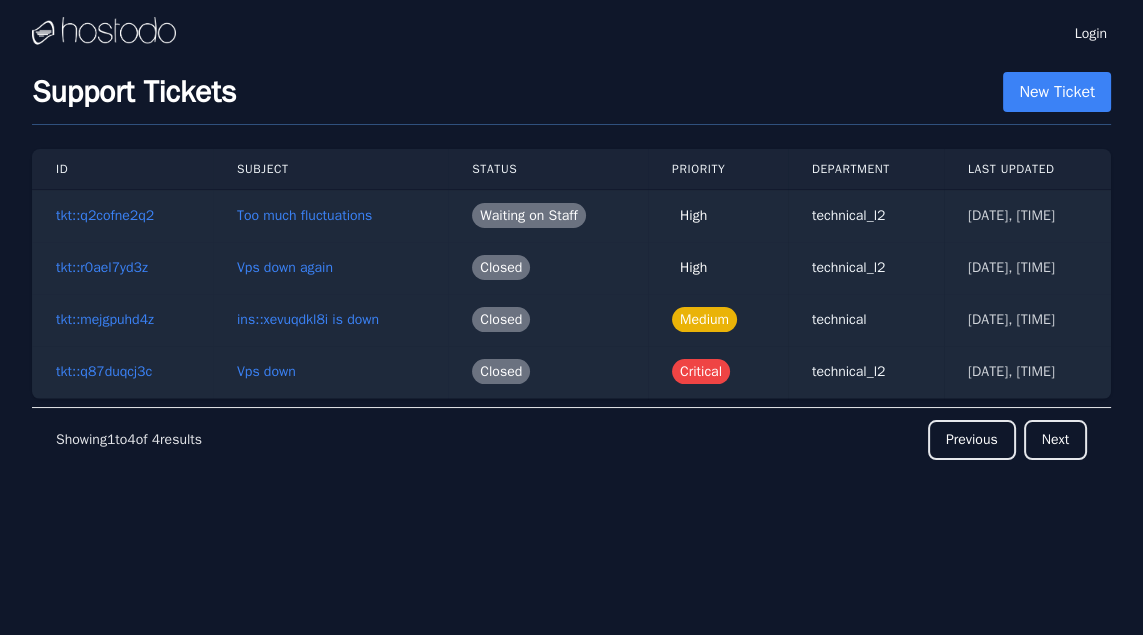 click at bounding box center [104, 32] 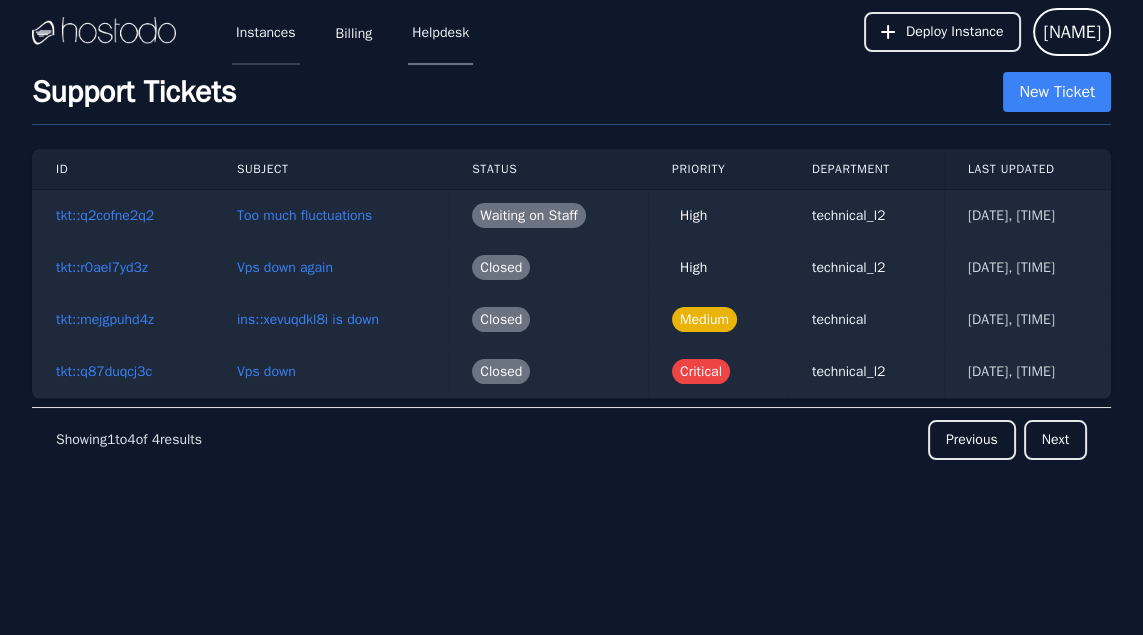 click on "Instances" at bounding box center (266, 32) 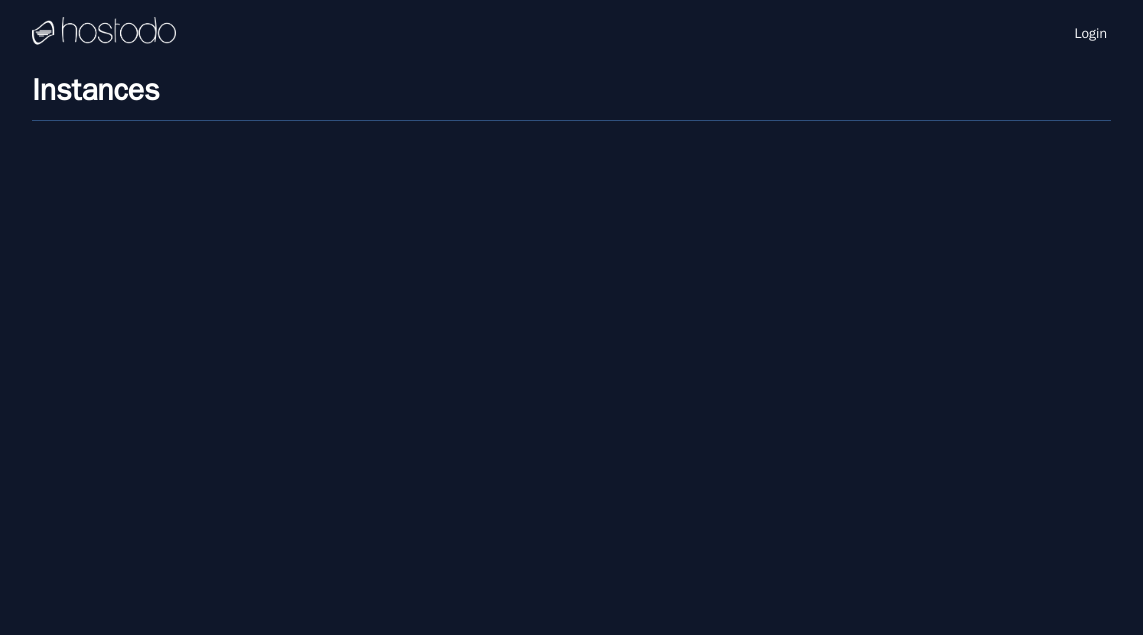 scroll, scrollTop: 0, scrollLeft: 0, axis: both 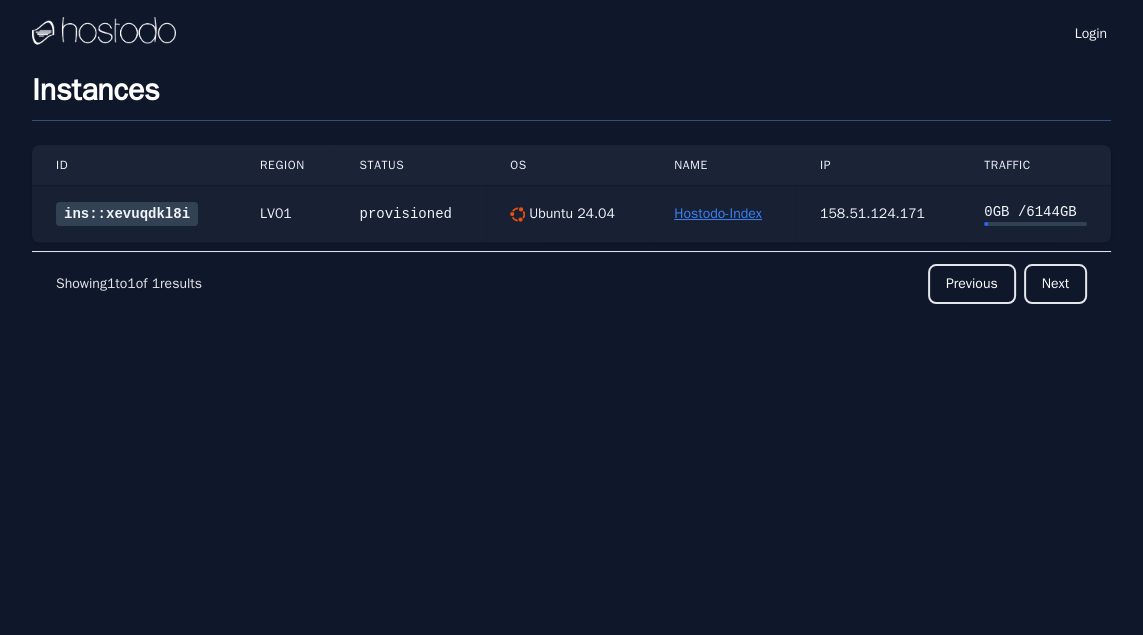 click on "Hostodo-Index" at bounding box center [718, 213] 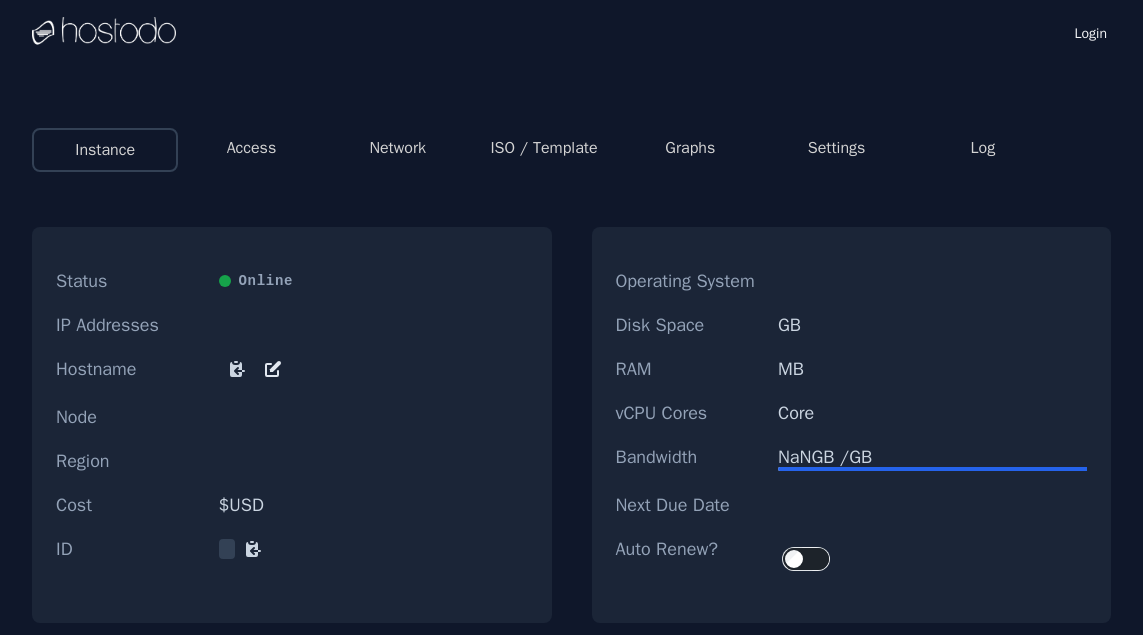 scroll, scrollTop: 0, scrollLeft: 0, axis: both 